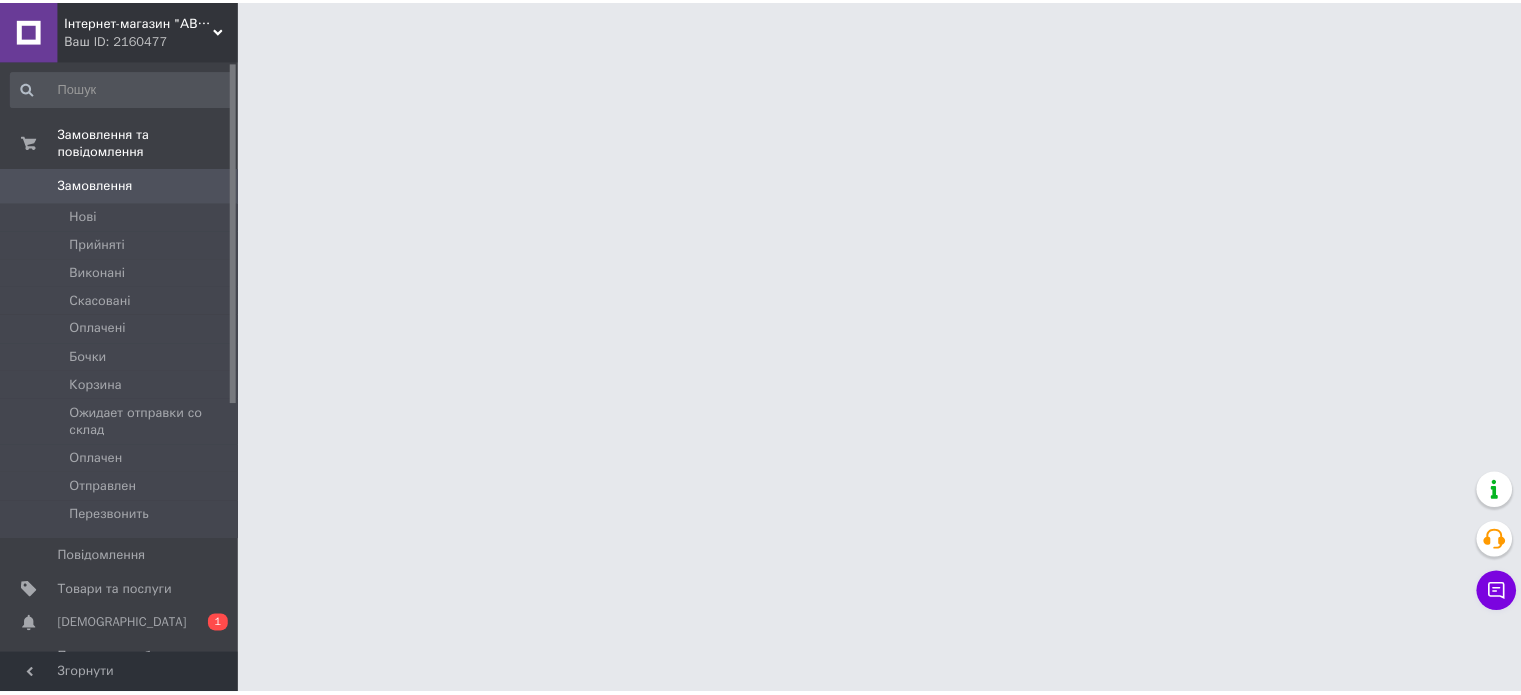 scroll, scrollTop: 0, scrollLeft: 0, axis: both 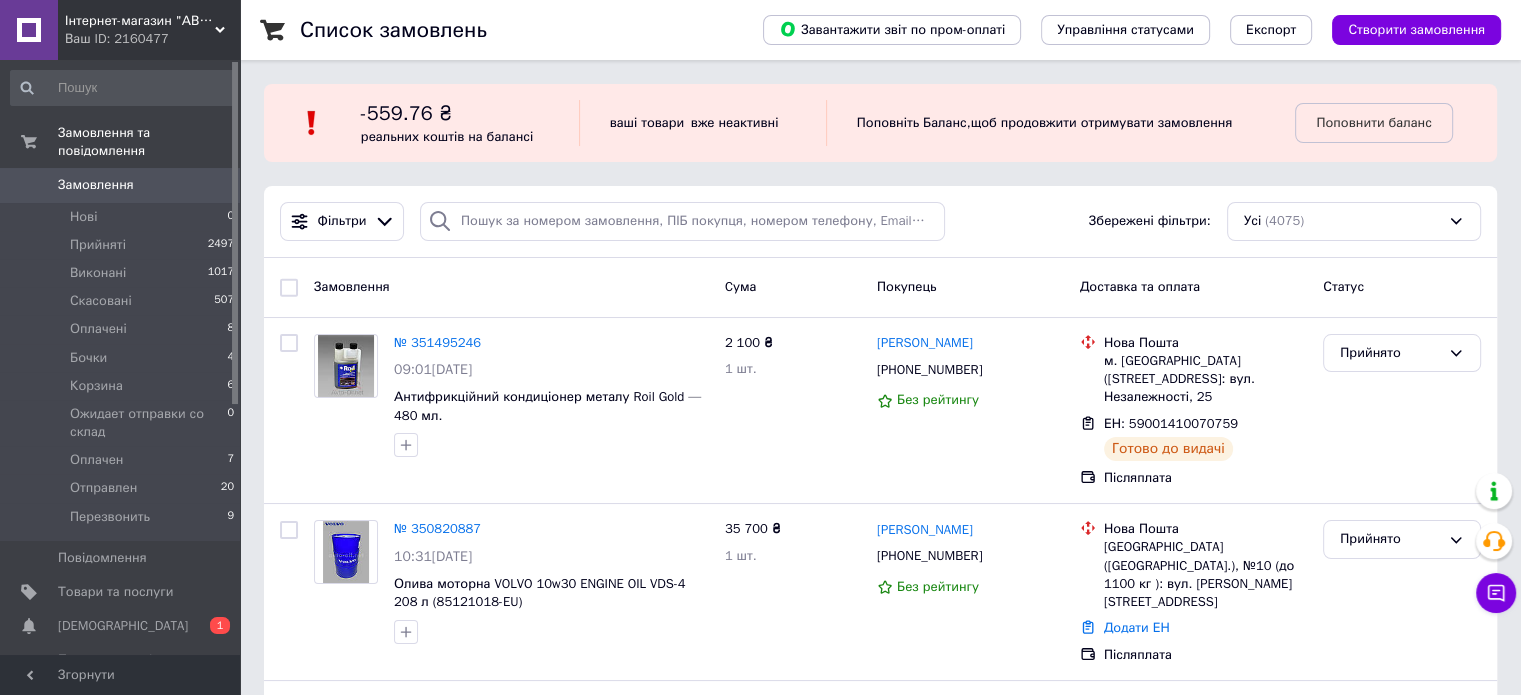 click on "[DEMOGRAPHIC_DATA]" at bounding box center [121, 626] 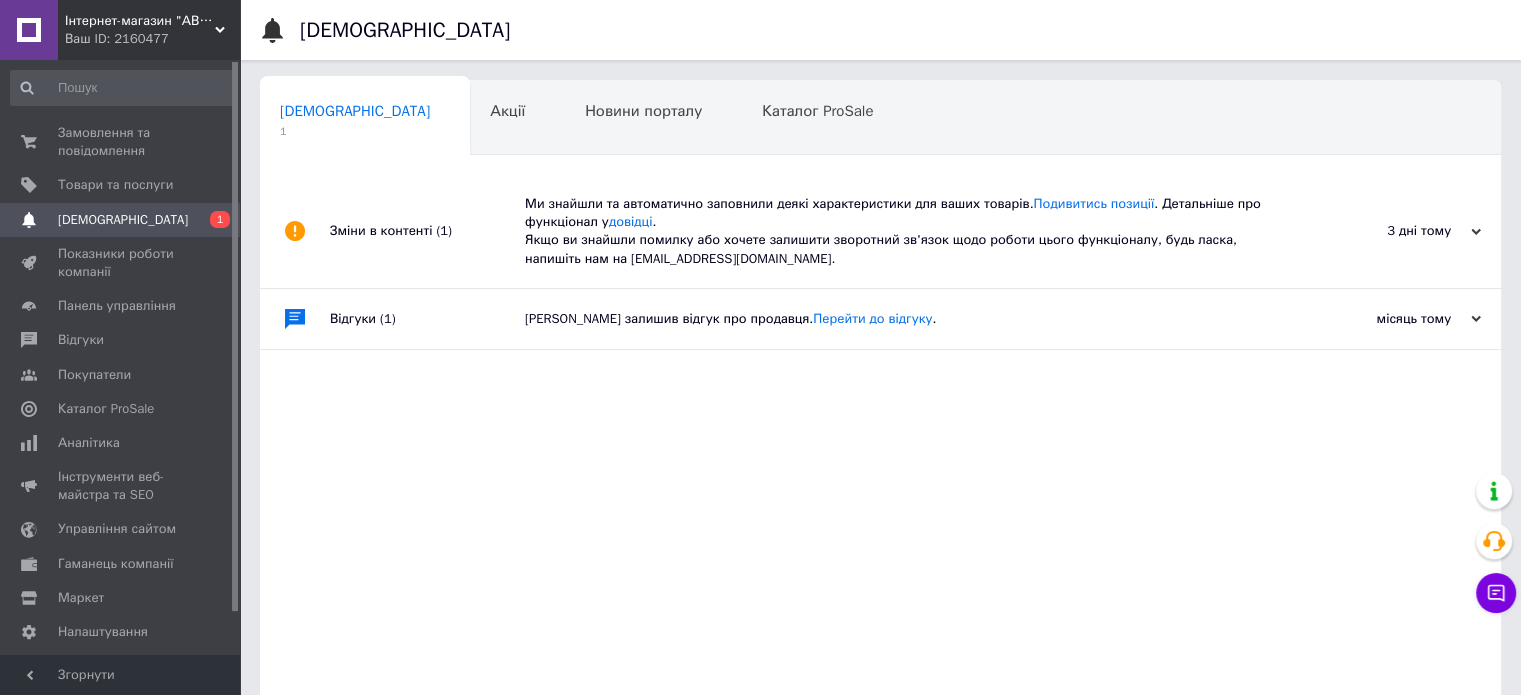 click on "Ми знайшли та автоматично заповнили деякі характеристики для ваших товарів.  Подивитись позиції . Детальніше про функціонал у  довідці . Якщо ви знайшли помилку або хочете залишити зворотний зв'язок щодо роботи цього функціоналу, будь ласка, напишіть нам на [EMAIL_ADDRESS][DOMAIN_NAME]." at bounding box center [903, 231] 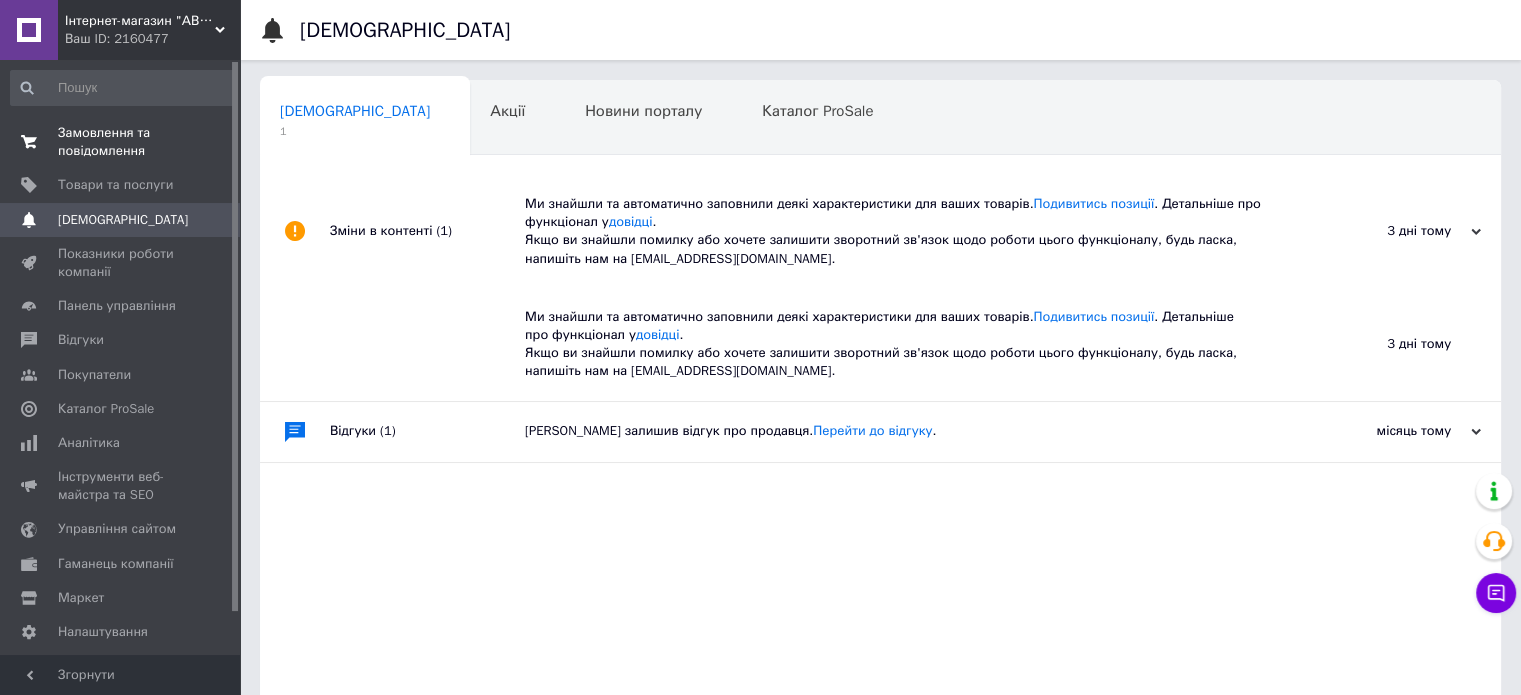 click on "Замовлення та повідомлення" at bounding box center (121, 142) 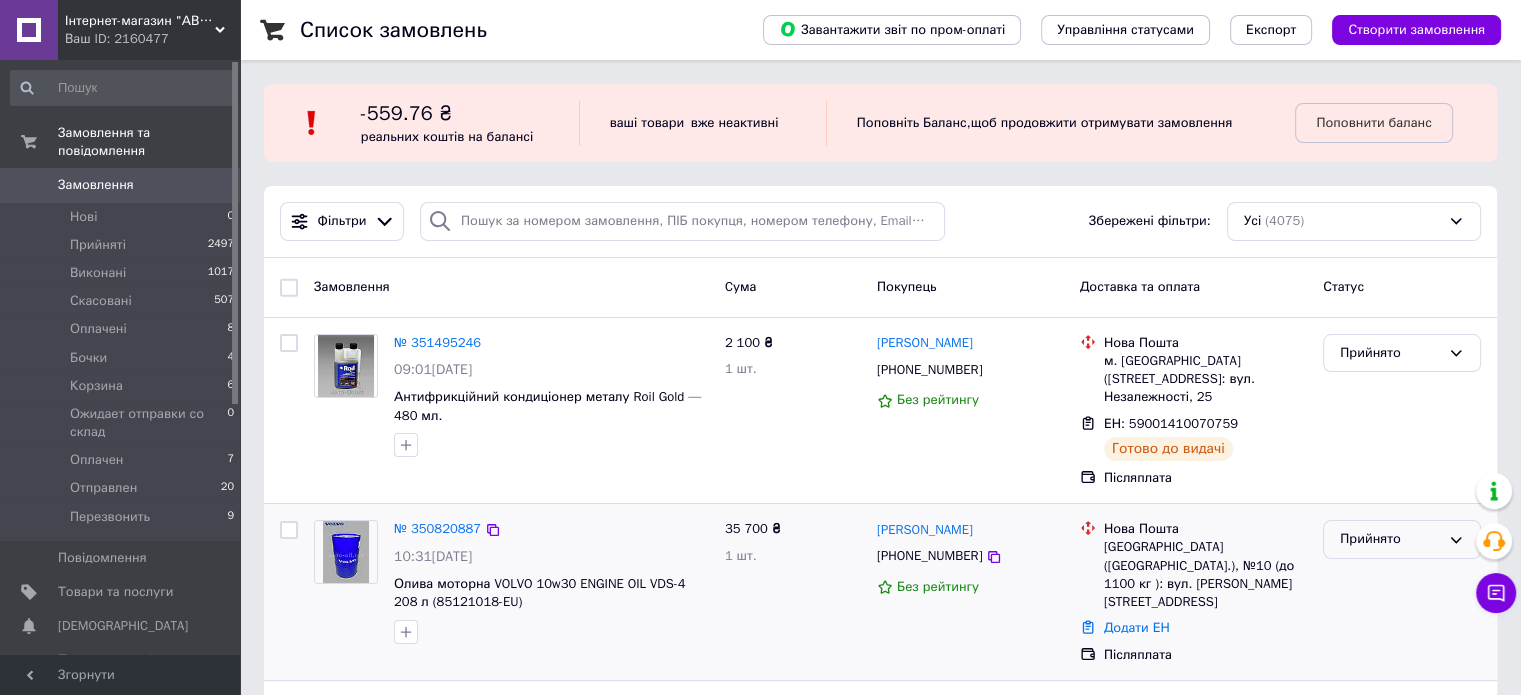 click on "Прийнято" at bounding box center [1390, 539] 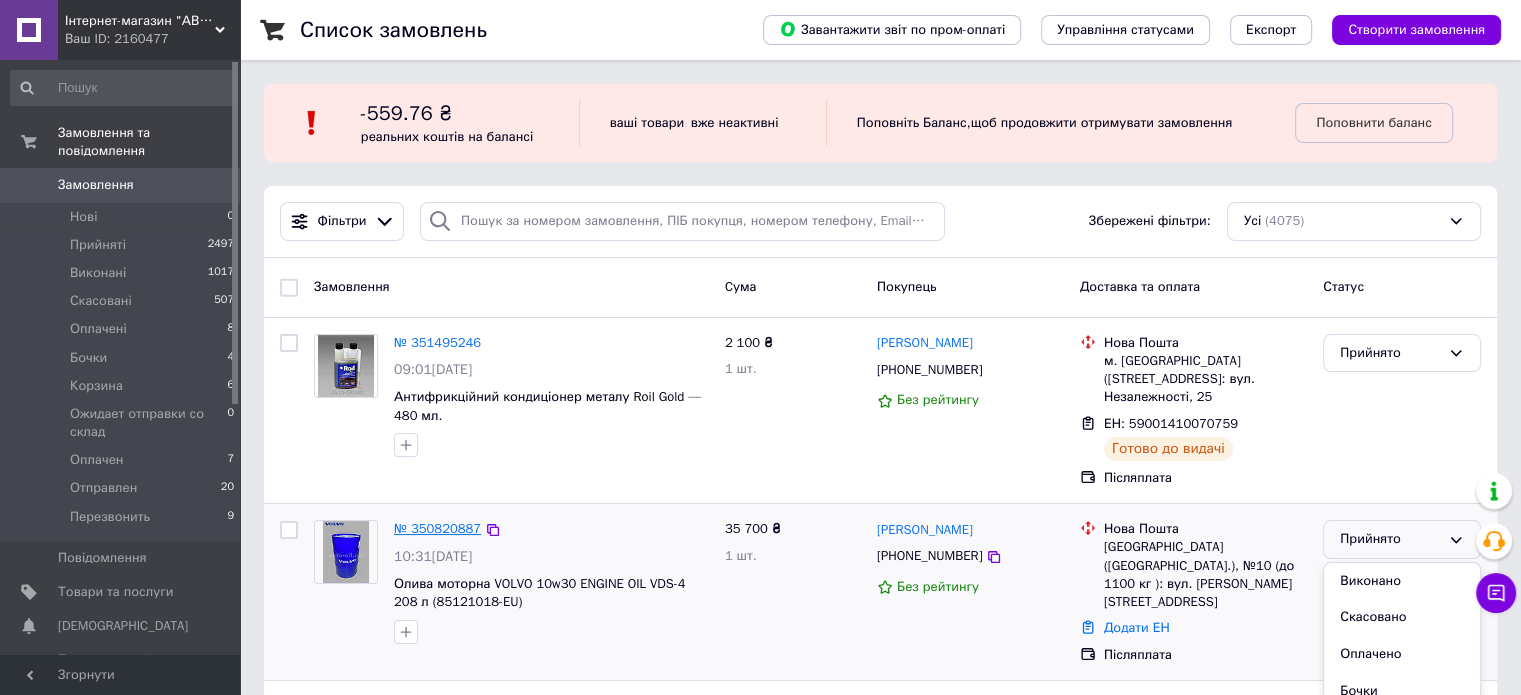 click on "№ 350820887" at bounding box center (437, 528) 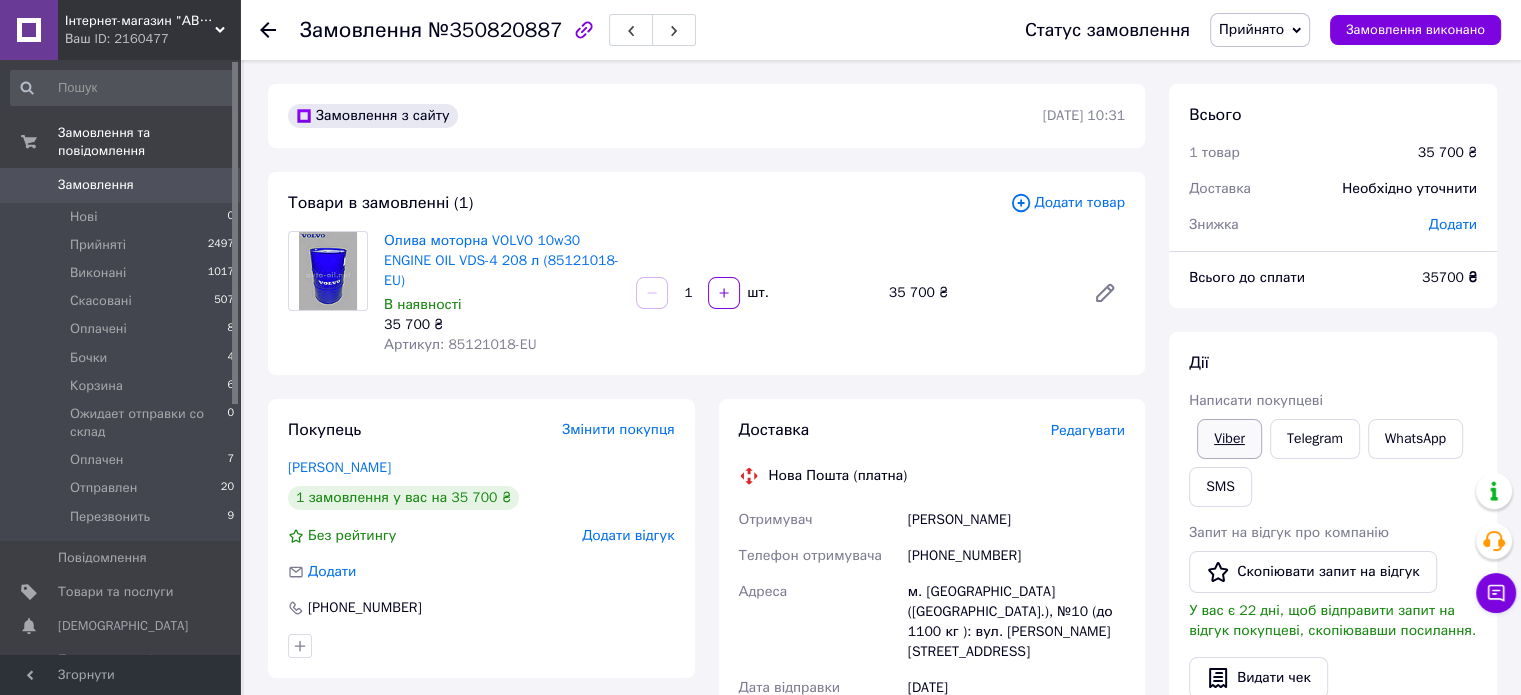click on "Viber" at bounding box center [1229, 439] 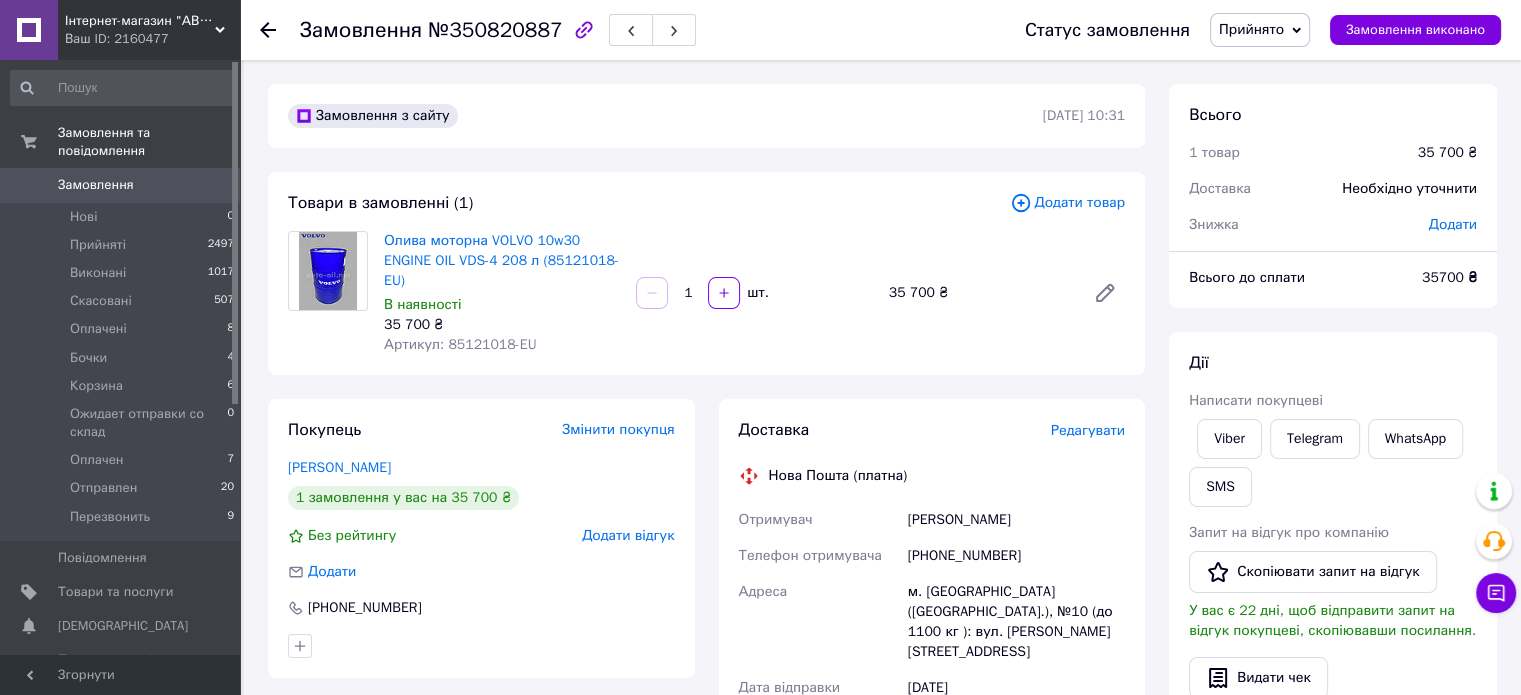click 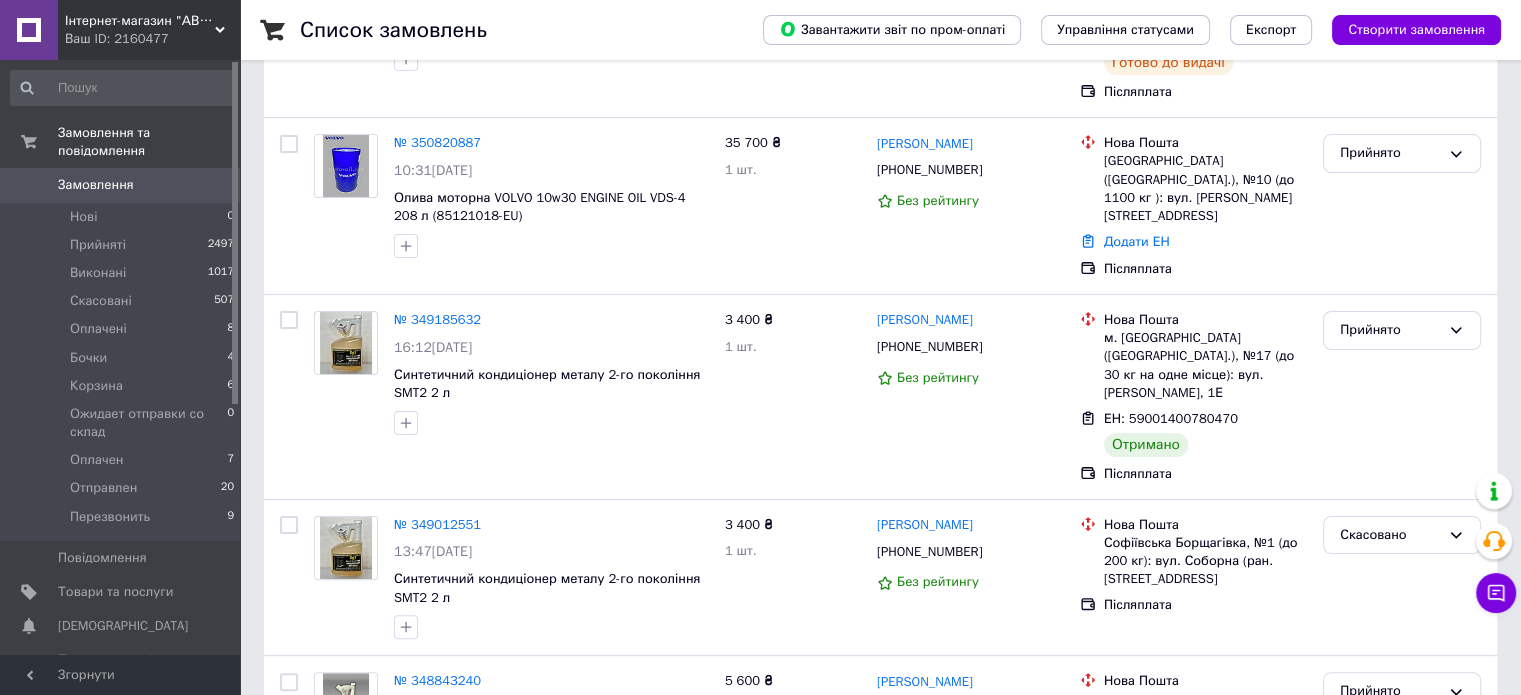 scroll, scrollTop: 434, scrollLeft: 0, axis: vertical 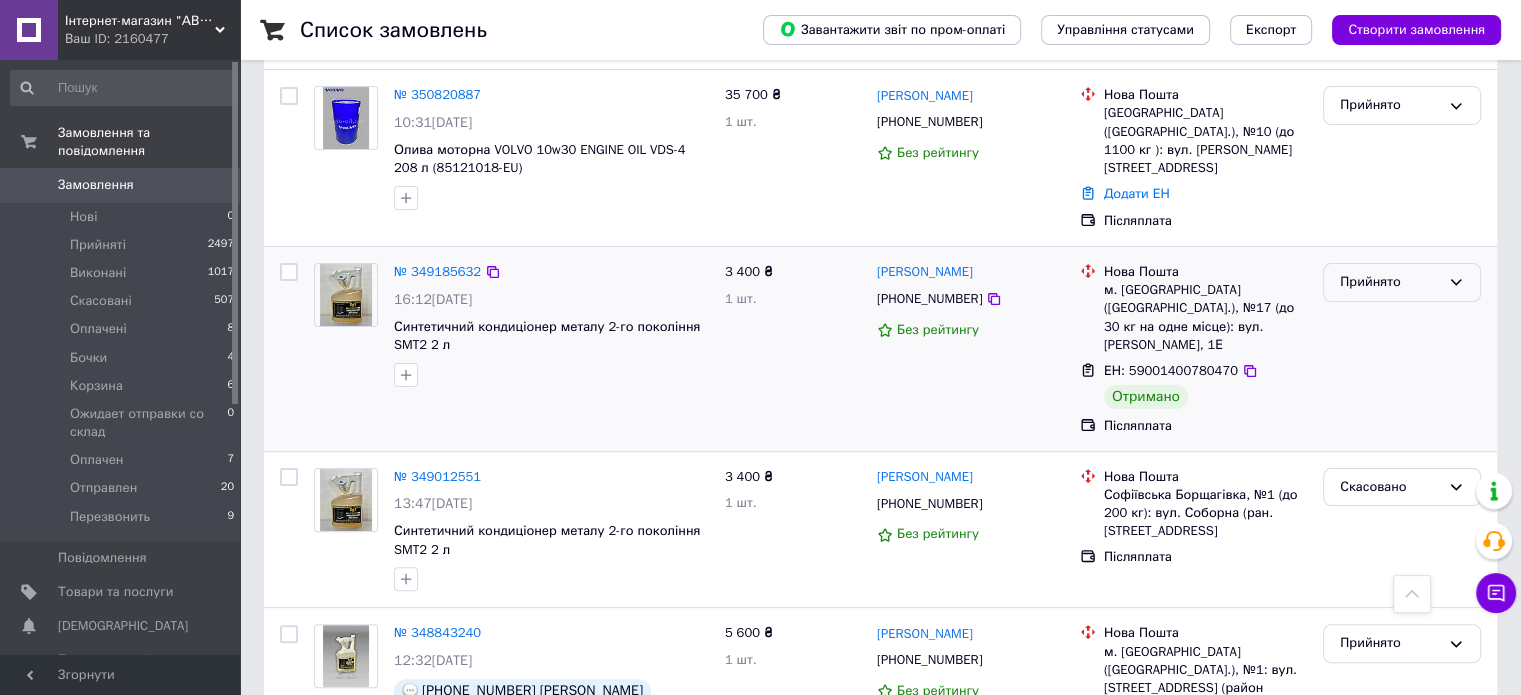 click on "Прийнято" at bounding box center [1390, 282] 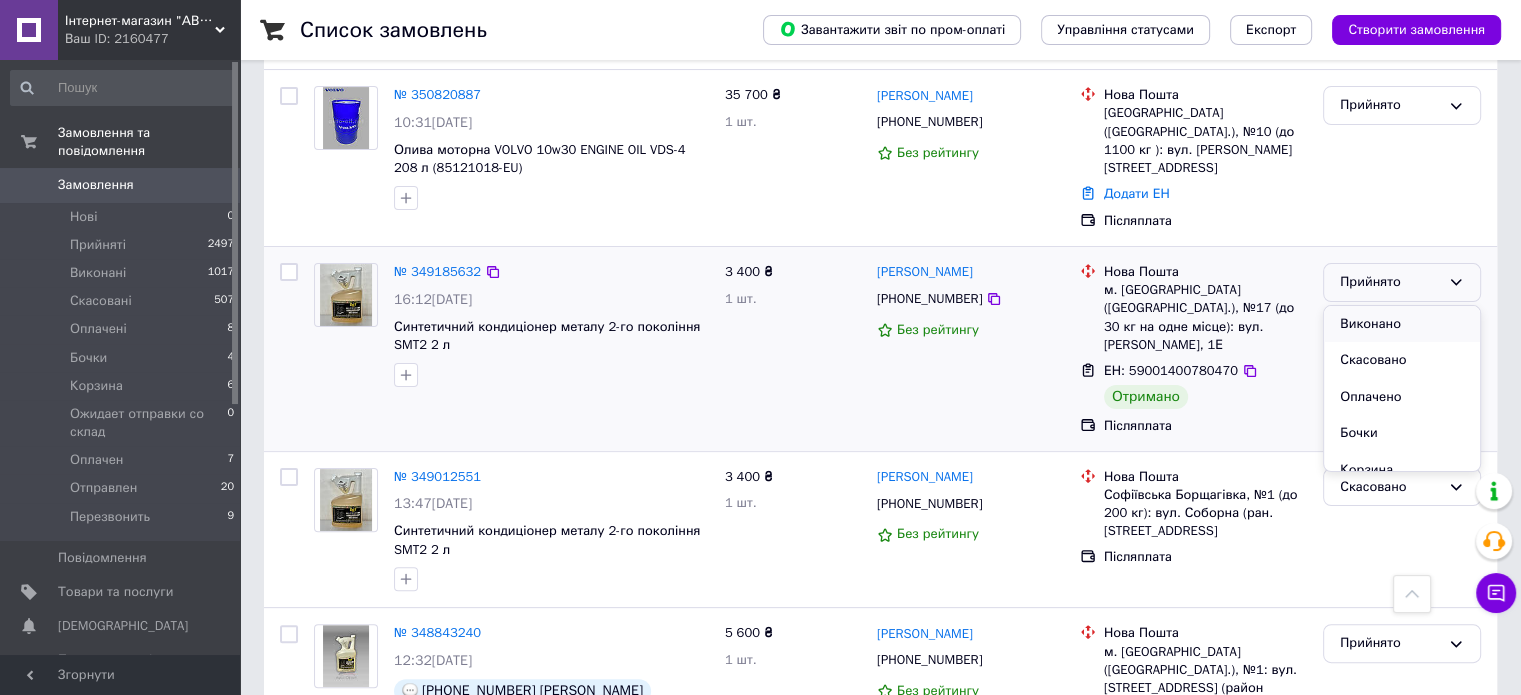 click on "Виконано" at bounding box center [1402, 324] 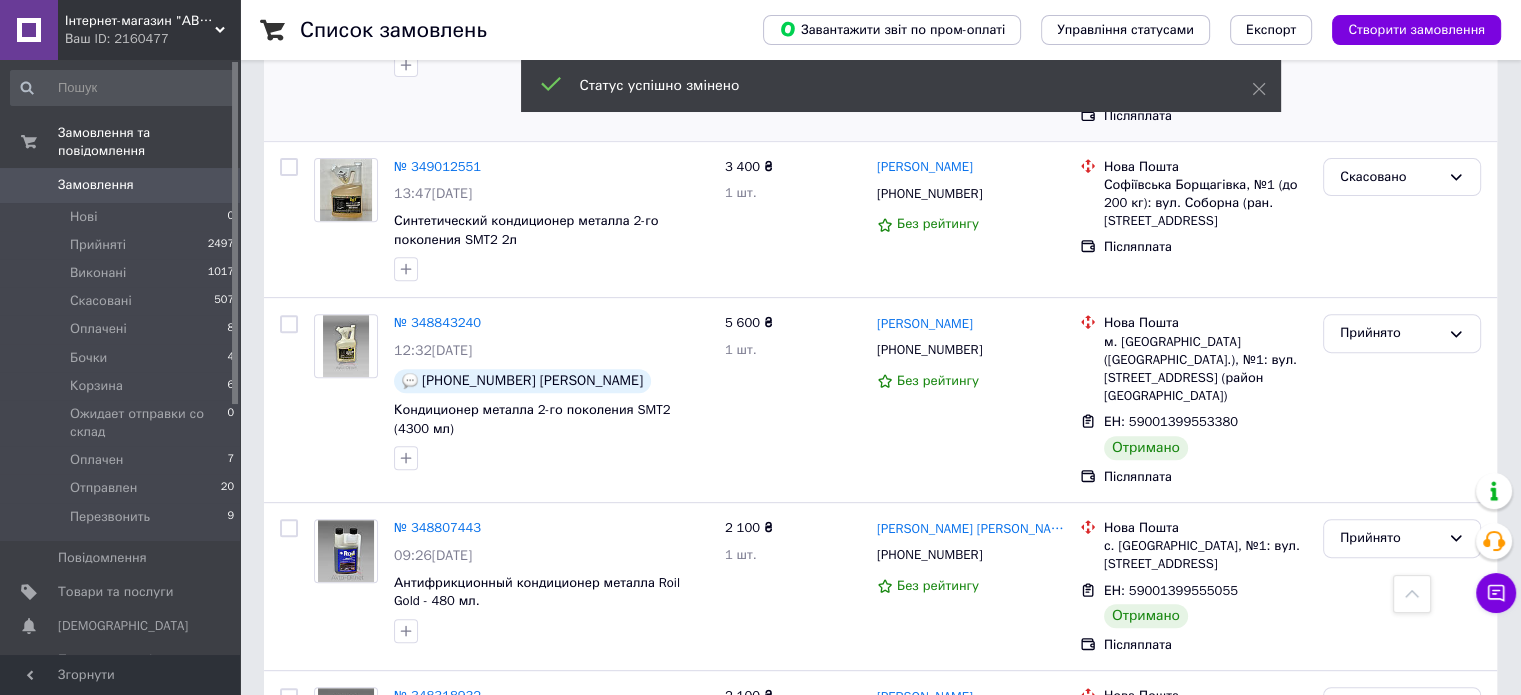scroll, scrollTop: 748, scrollLeft: 0, axis: vertical 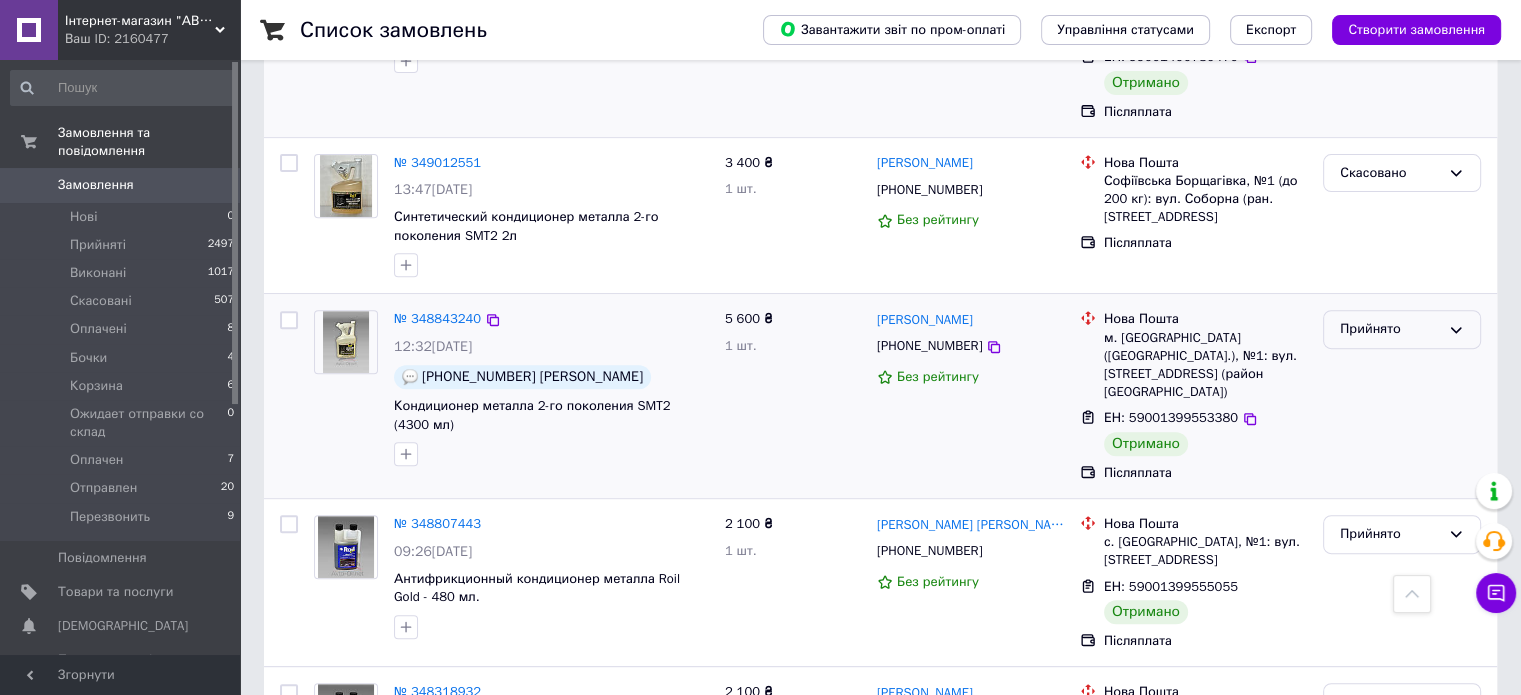 click on "Прийнято" at bounding box center [1390, 329] 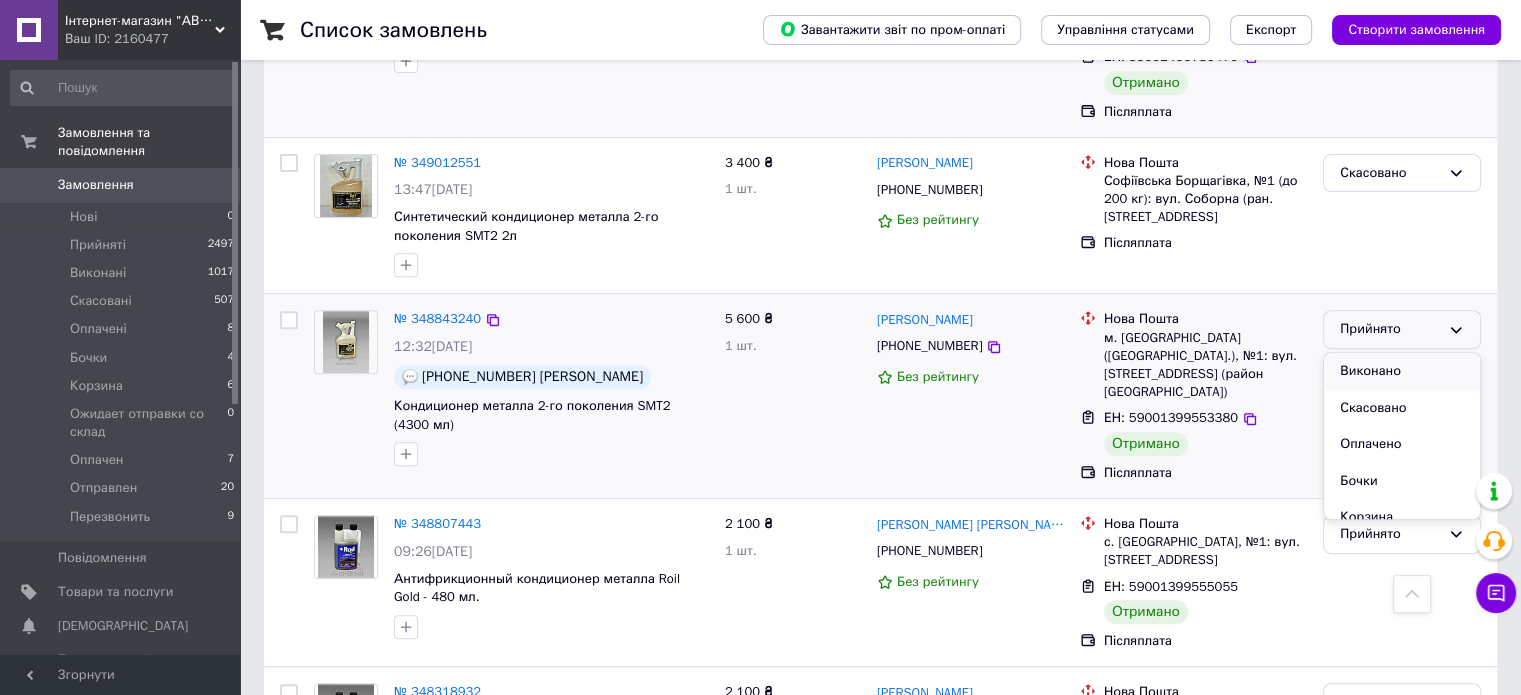 click on "Виконано" at bounding box center (1402, 371) 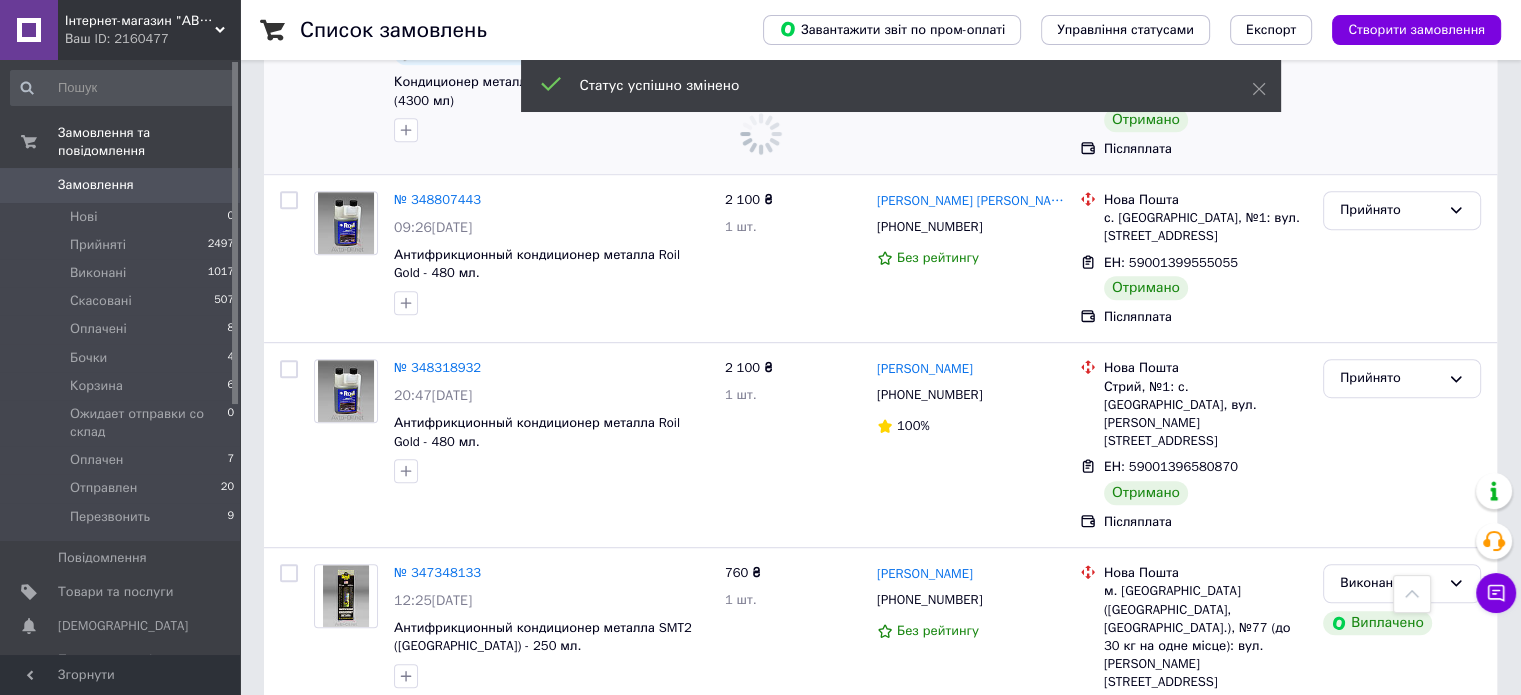 scroll, scrollTop: 1076, scrollLeft: 0, axis: vertical 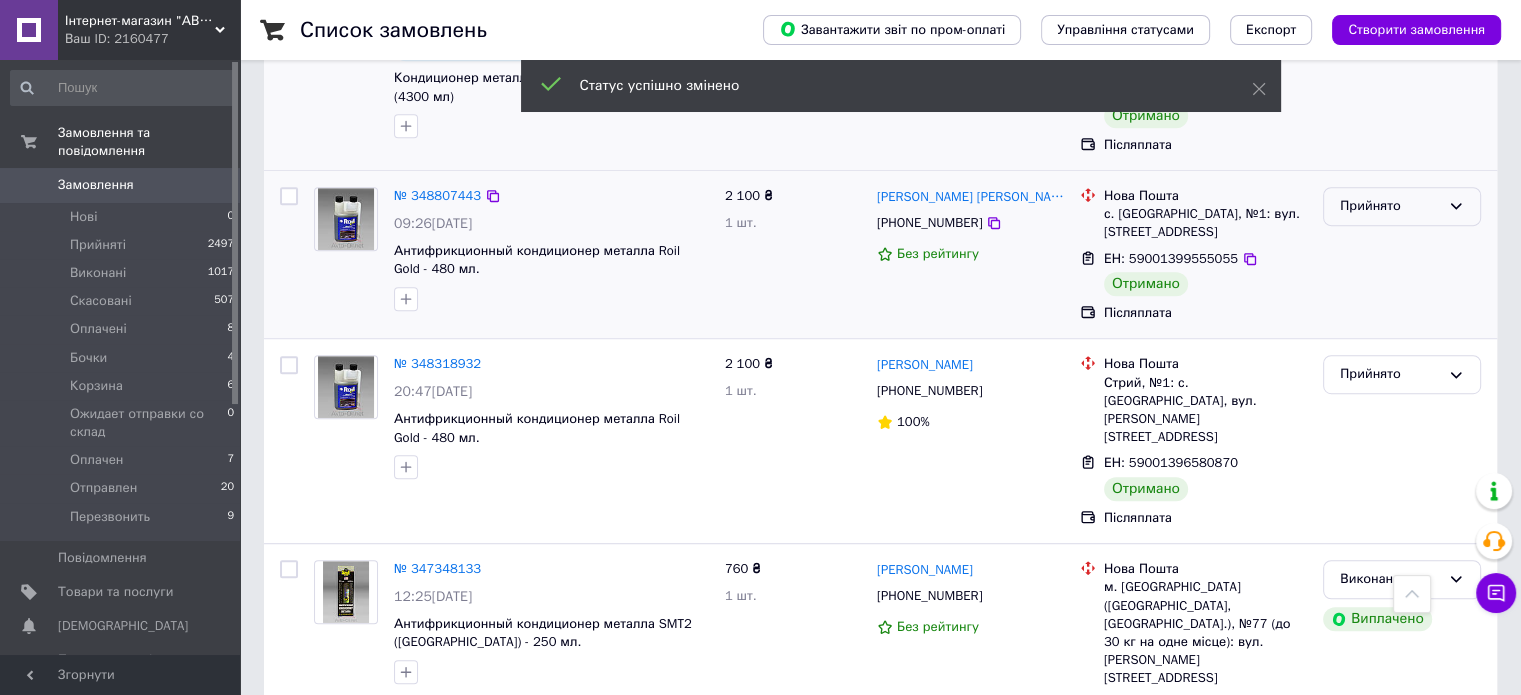 click on "Прийнято" at bounding box center [1390, 206] 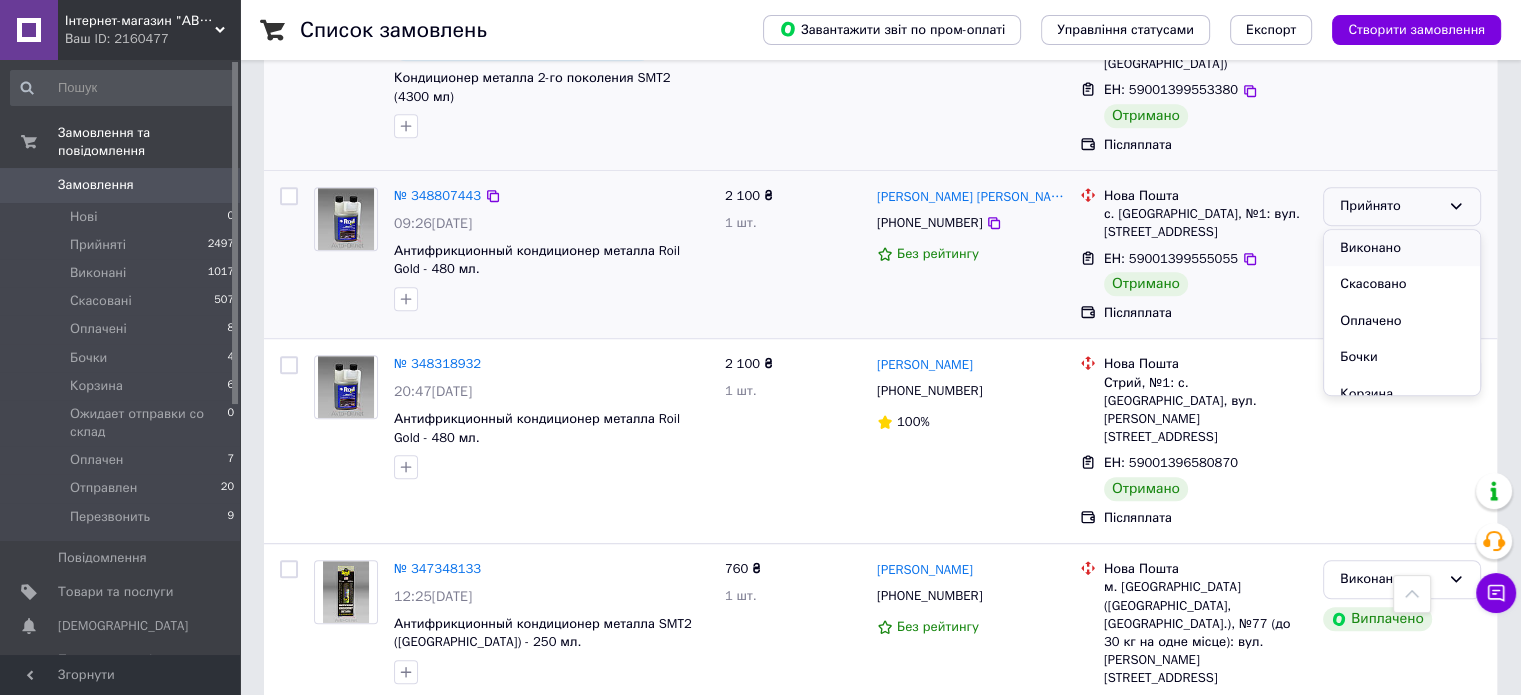 click on "Виконано" at bounding box center (1402, 248) 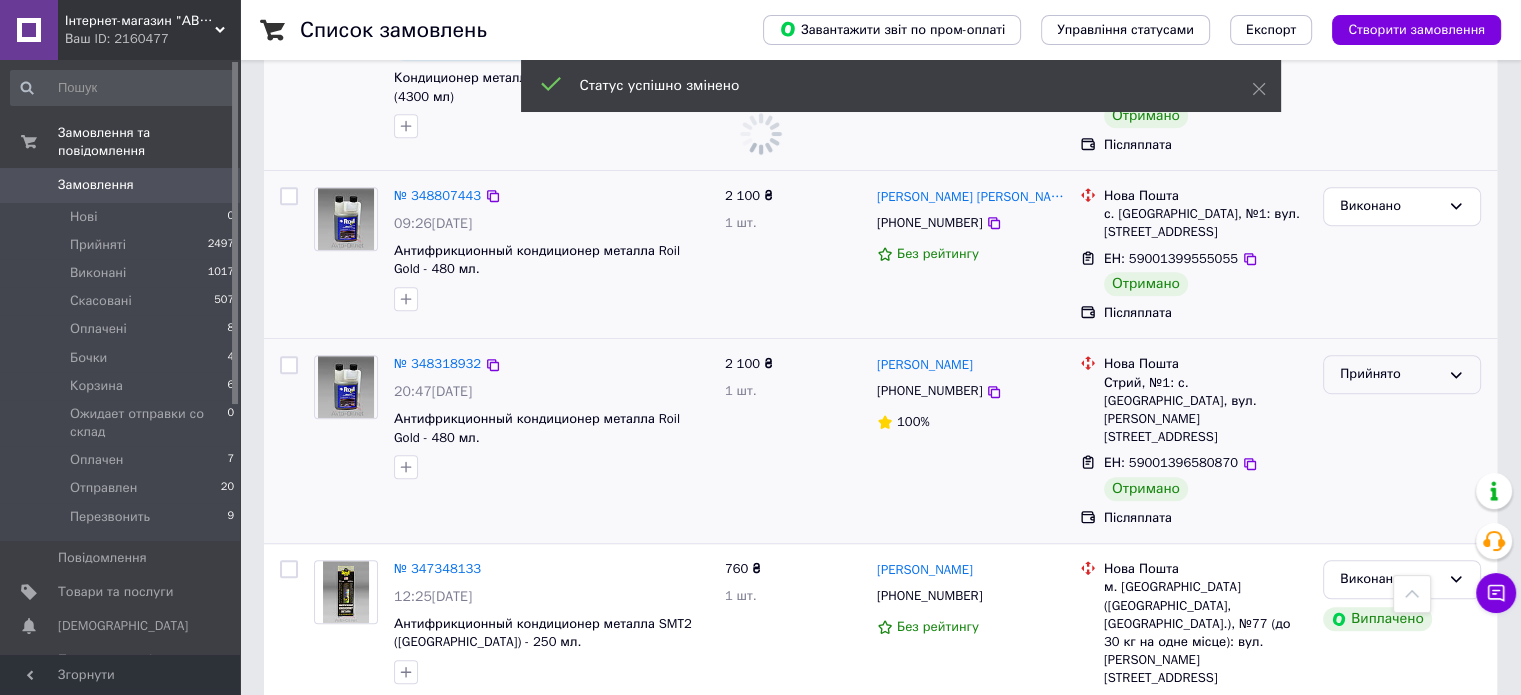 click on "Прийнято" at bounding box center [1390, 374] 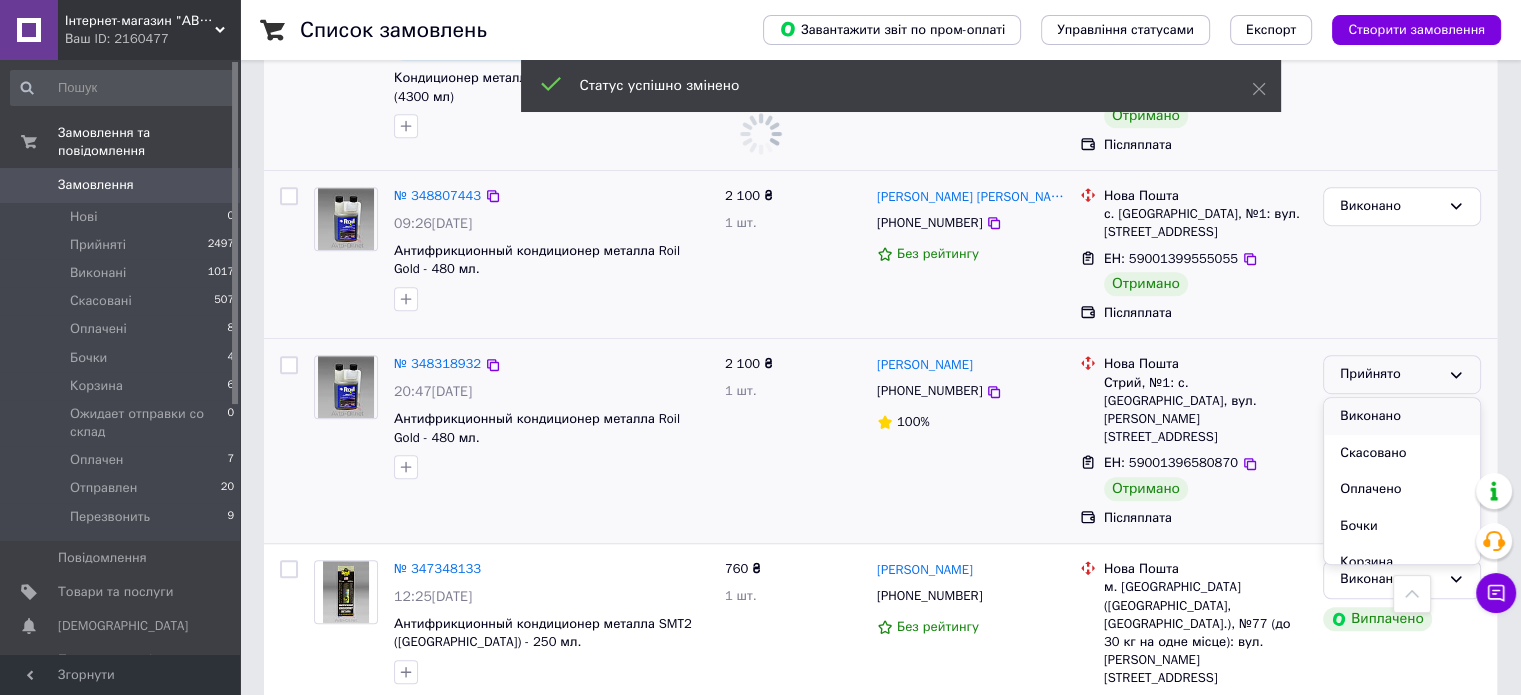 click on "Виконано" at bounding box center (1402, 416) 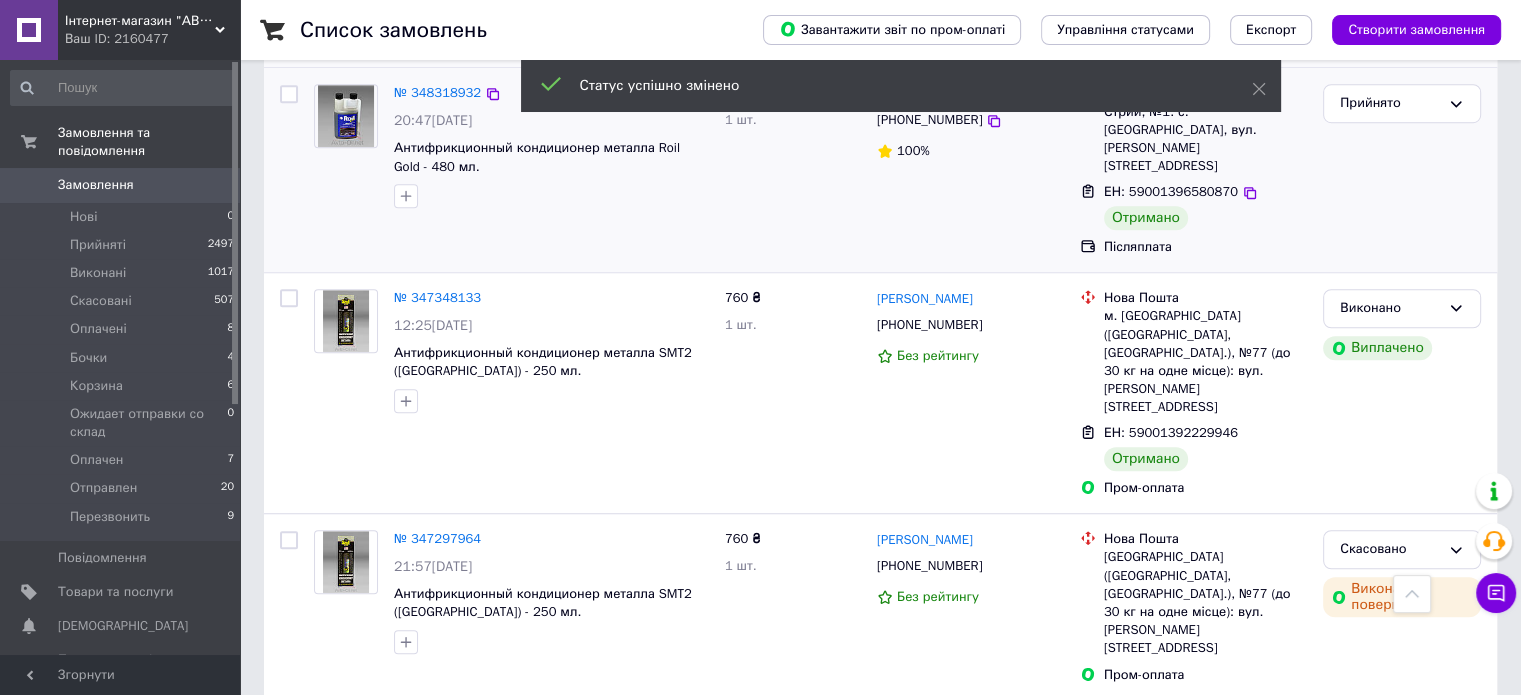 scroll, scrollTop: 1356, scrollLeft: 0, axis: vertical 